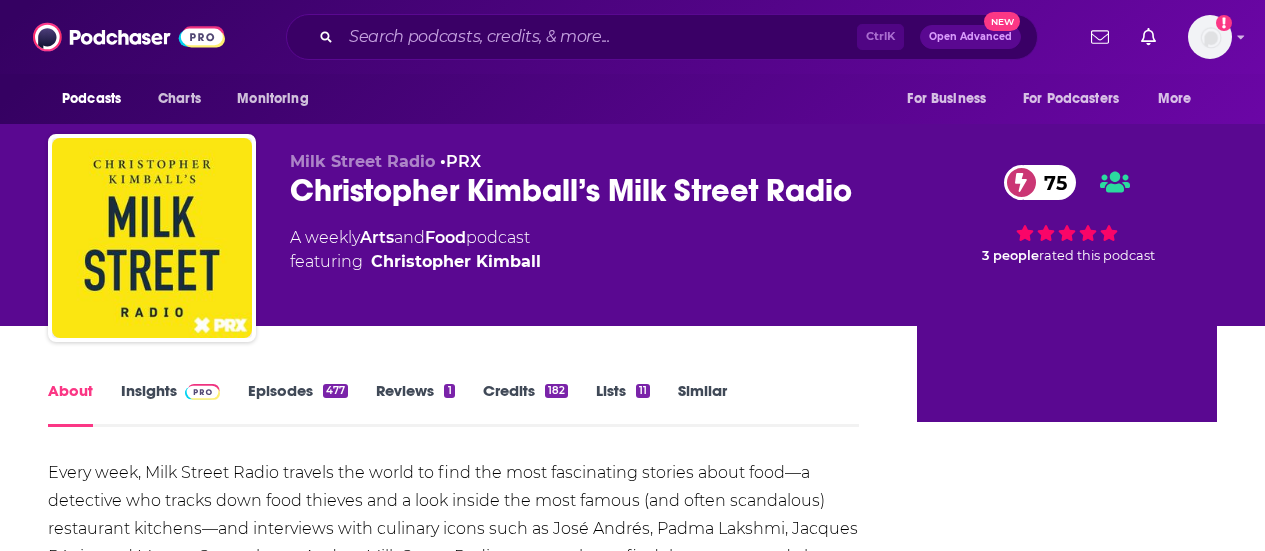 scroll, scrollTop: 0, scrollLeft: 0, axis: both 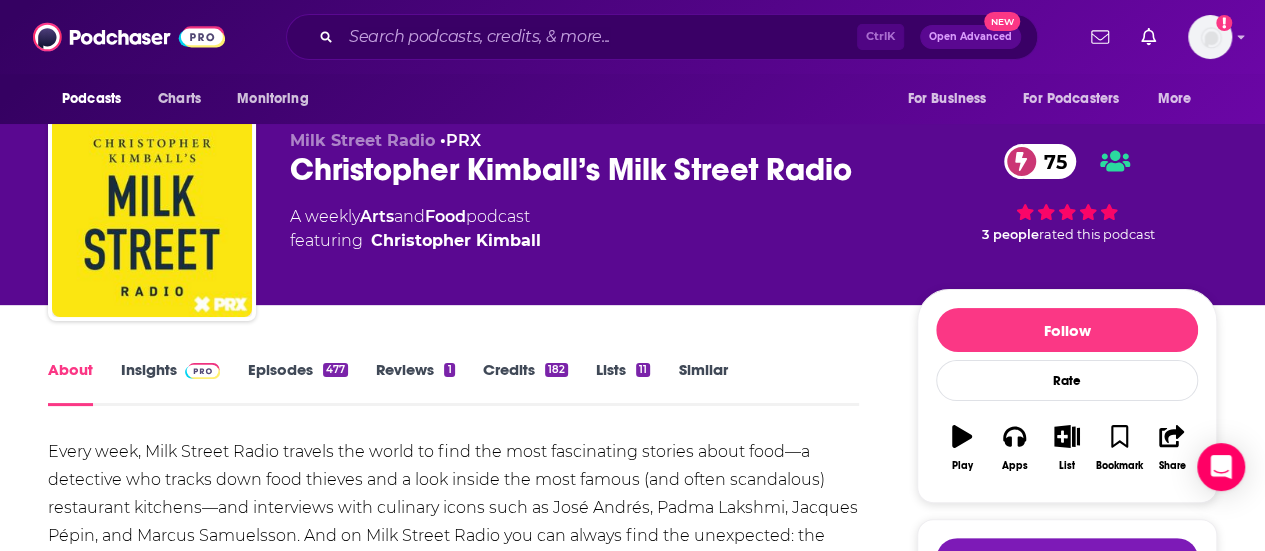 click at bounding box center [198, 369] 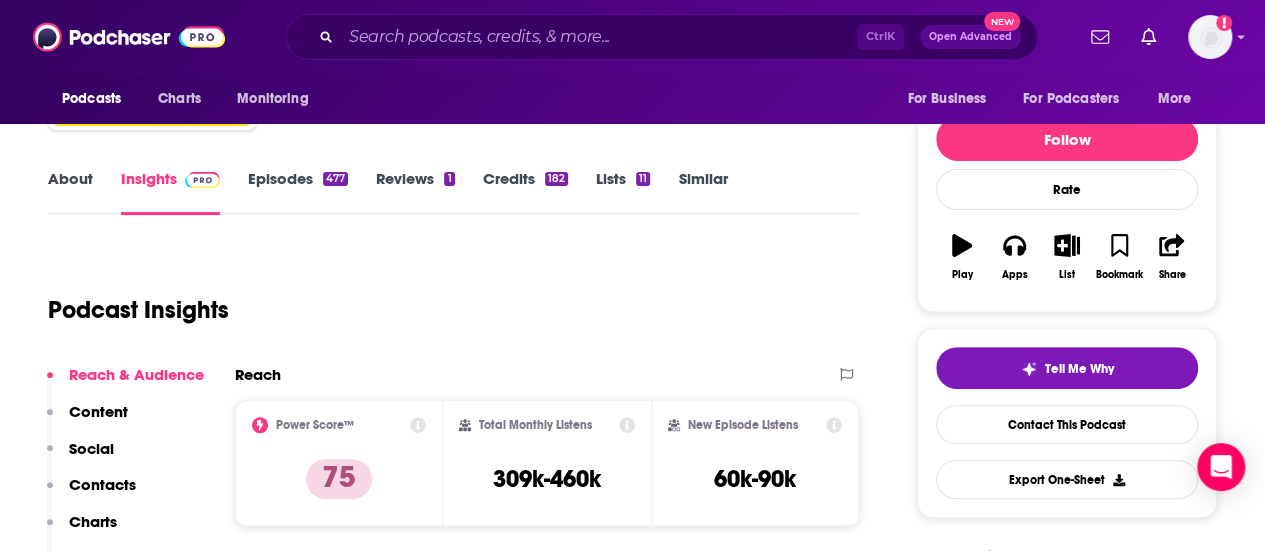scroll, scrollTop: 102, scrollLeft: 0, axis: vertical 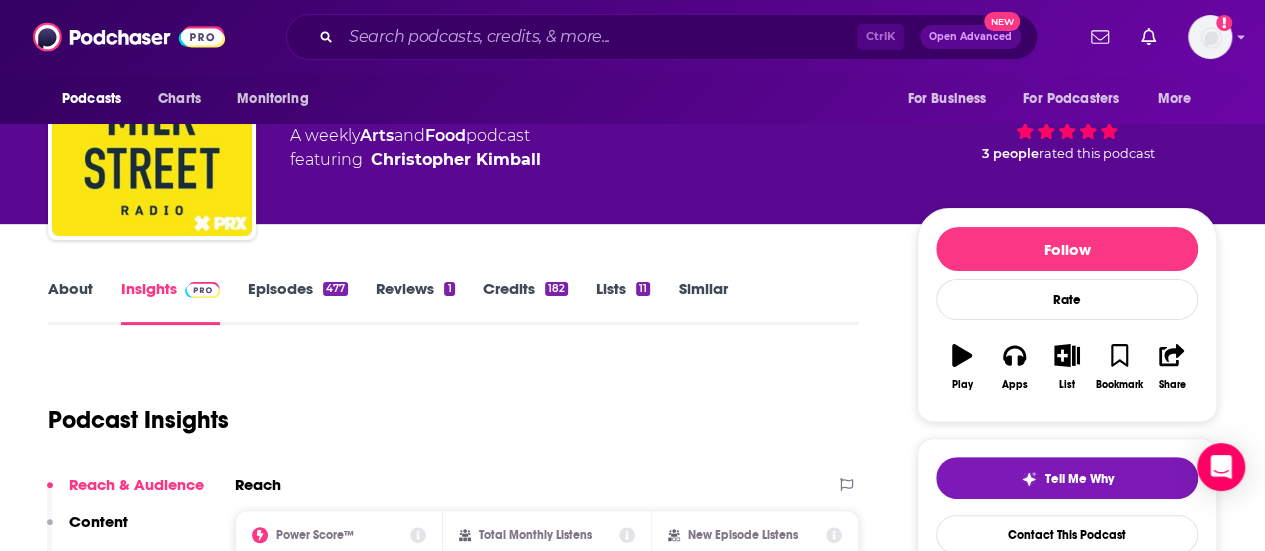 click on "About" at bounding box center [70, 302] 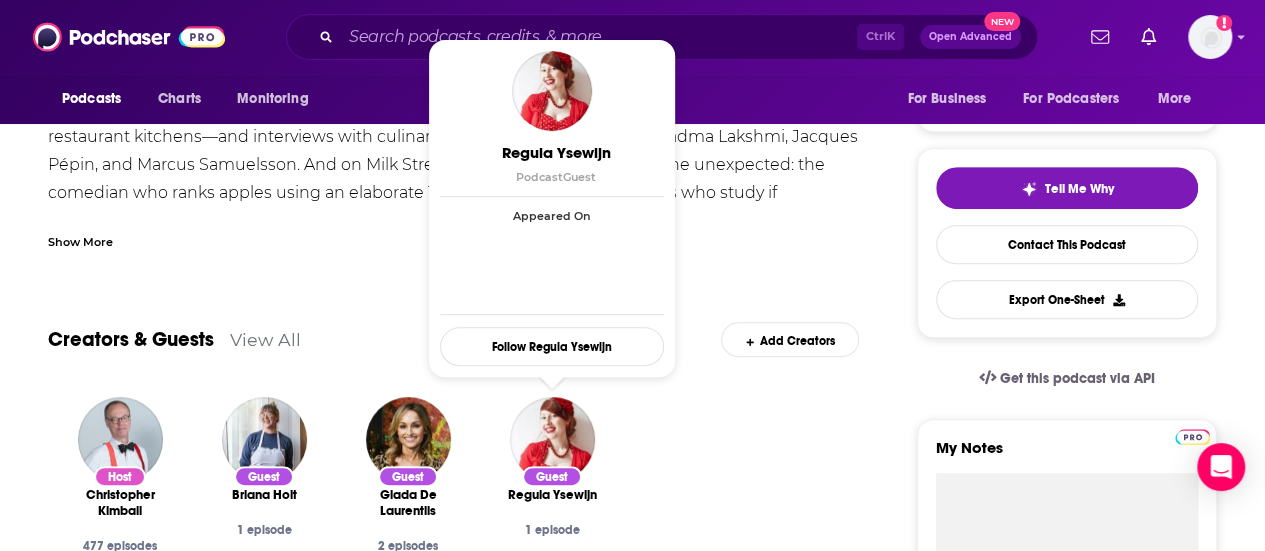 scroll, scrollTop: 302, scrollLeft: 0, axis: vertical 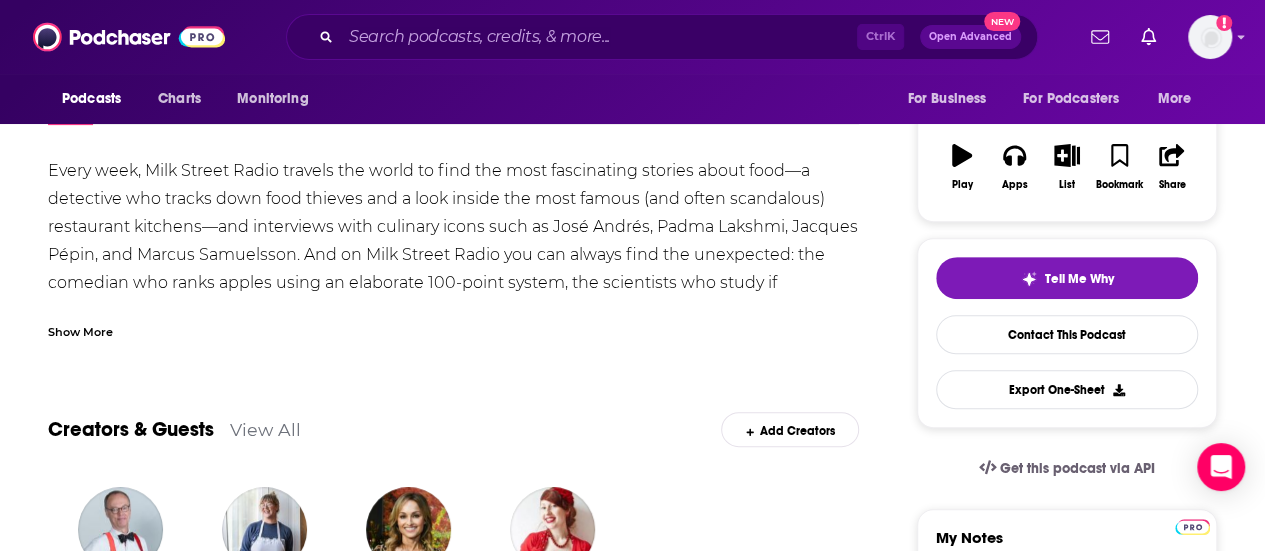 click on "Show More" at bounding box center [80, 330] 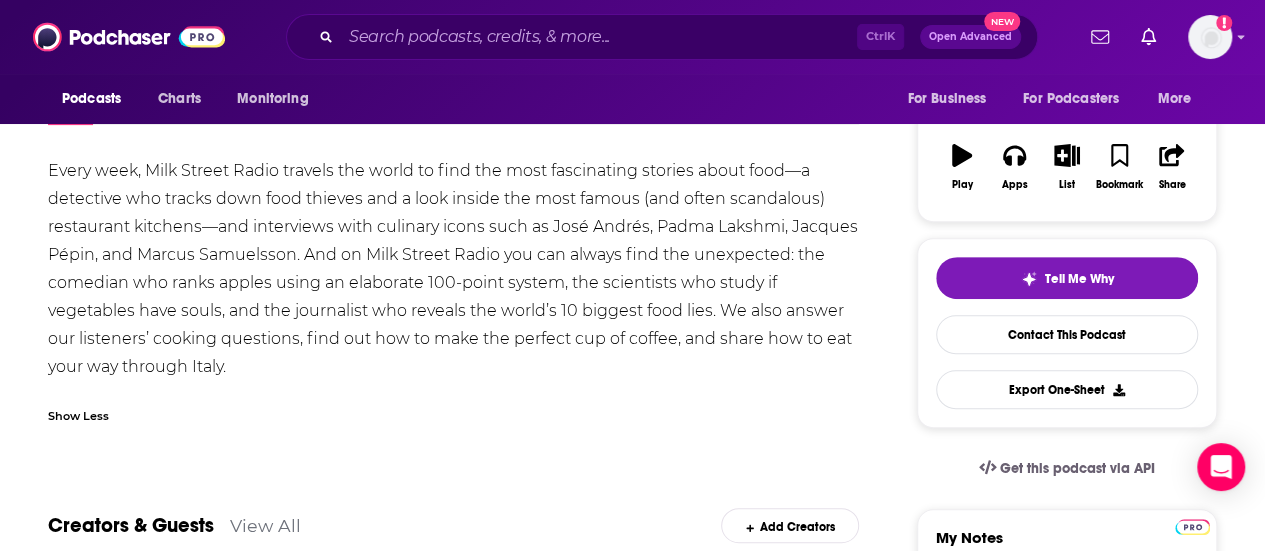 scroll, scrollTop: 239, scrollLeft: 0, axis: vertical 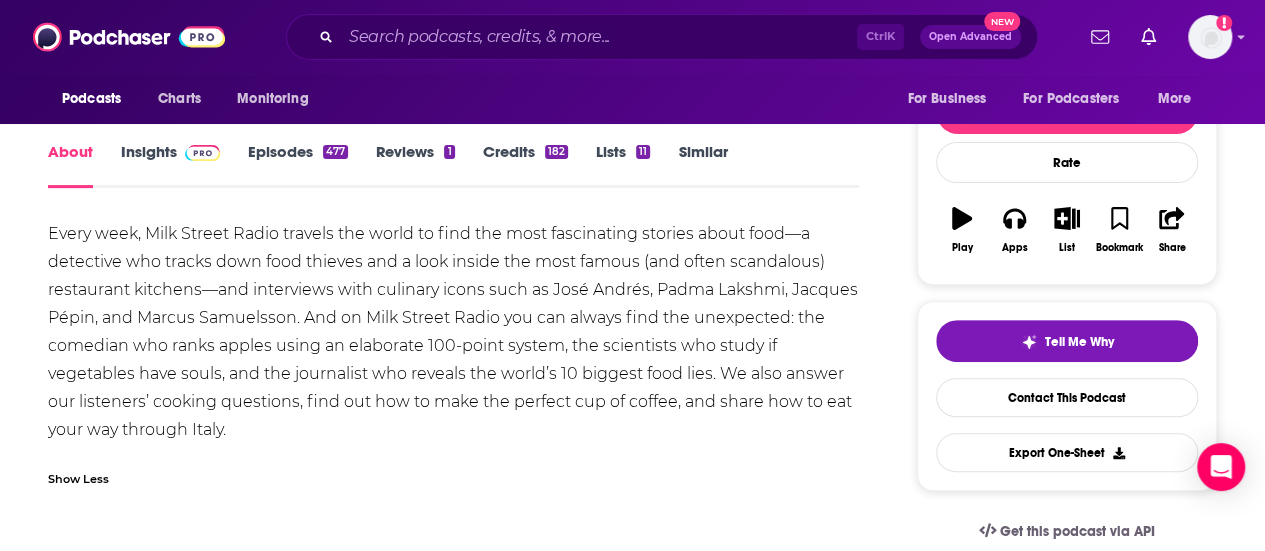 click at bounding box center [202, 153] 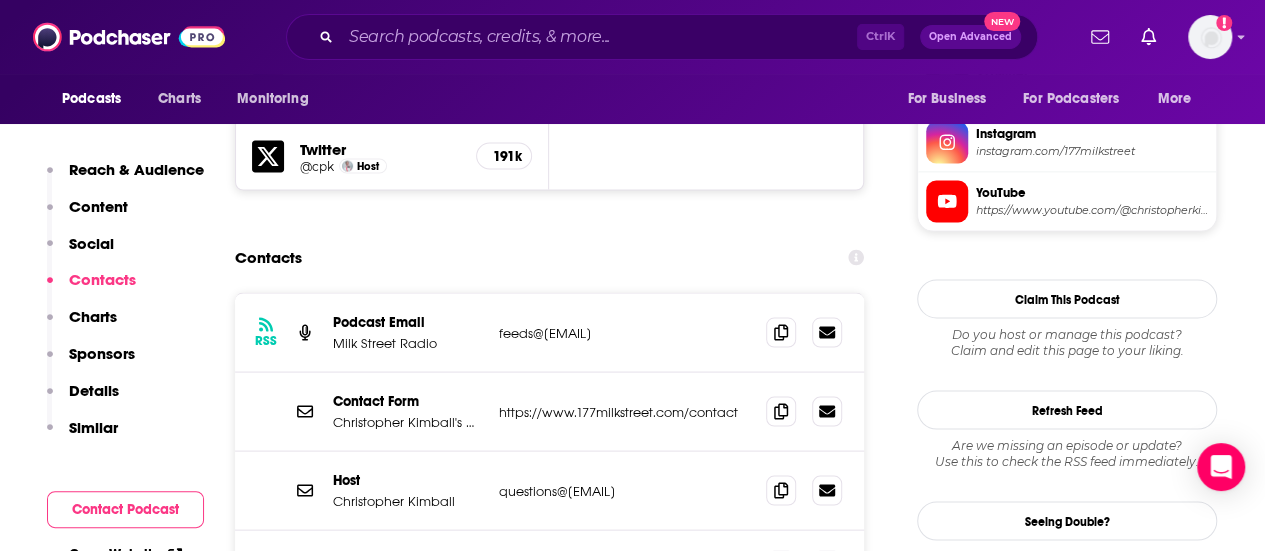 scroll, scrollTop: 1822, scrollLeft: 0, axis: vertical 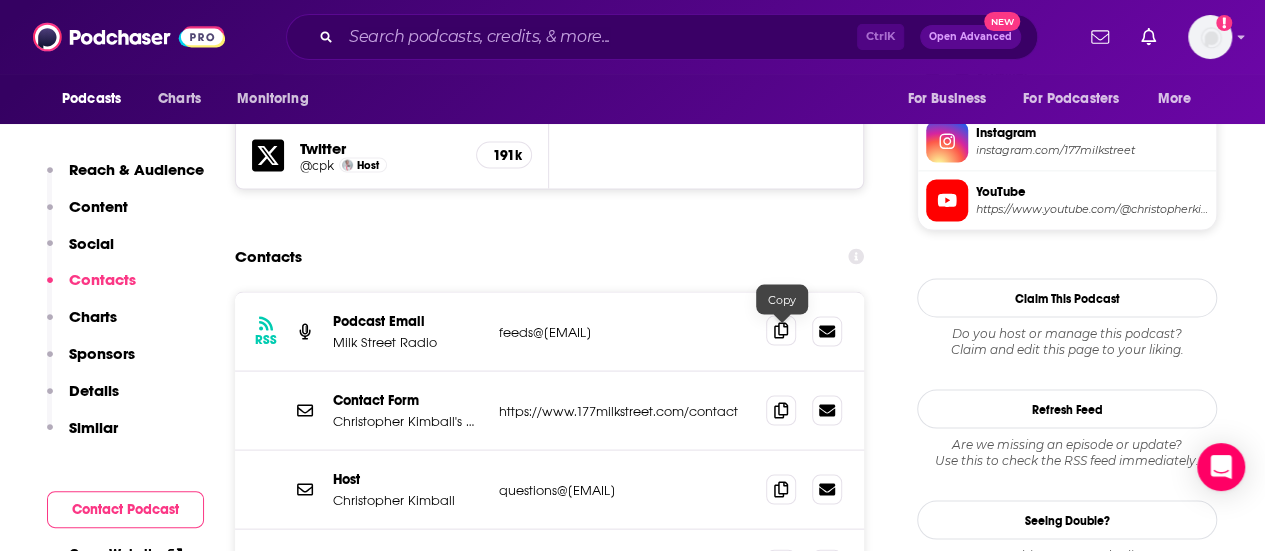 click 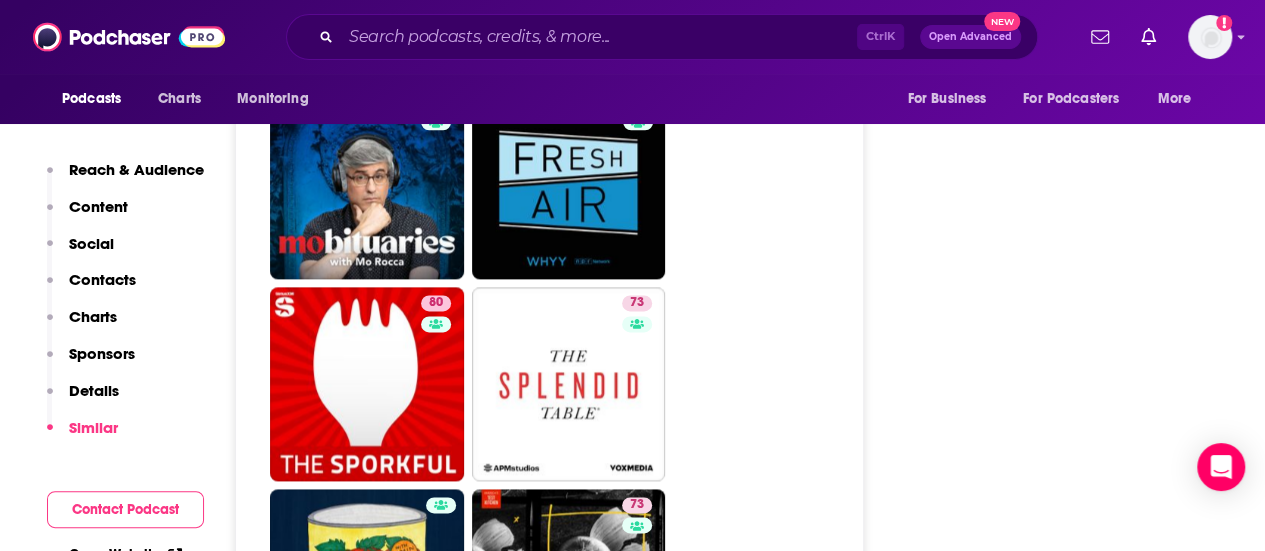 scroll, scrollTop: 4943, scrollLeft: 0, axis: vertical 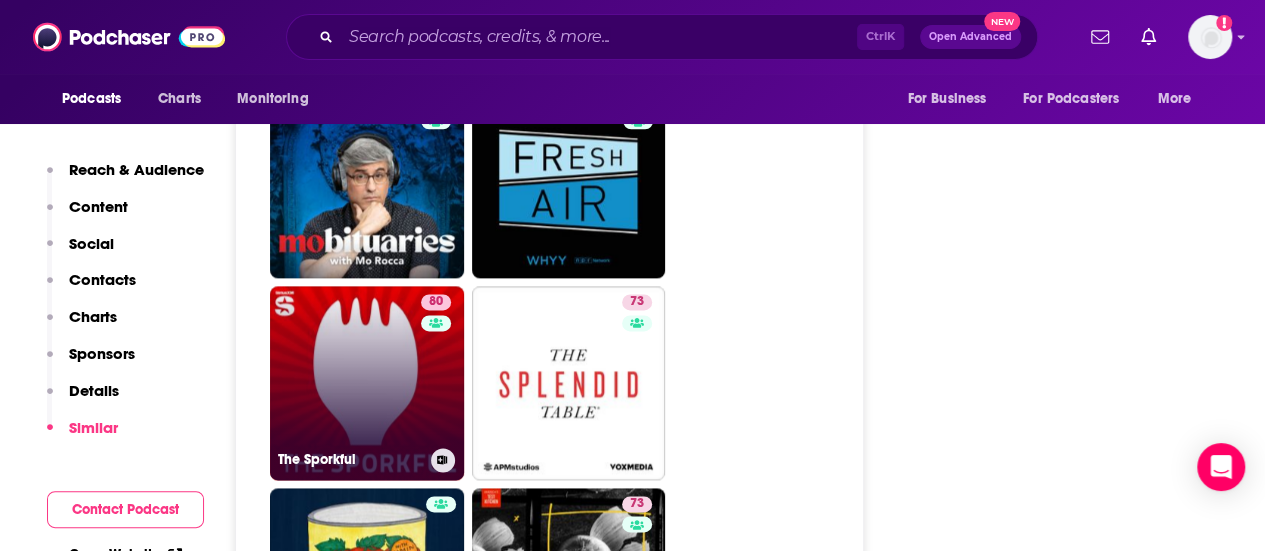 click on "80 The Sporkful" at bounding box center [367, 383] 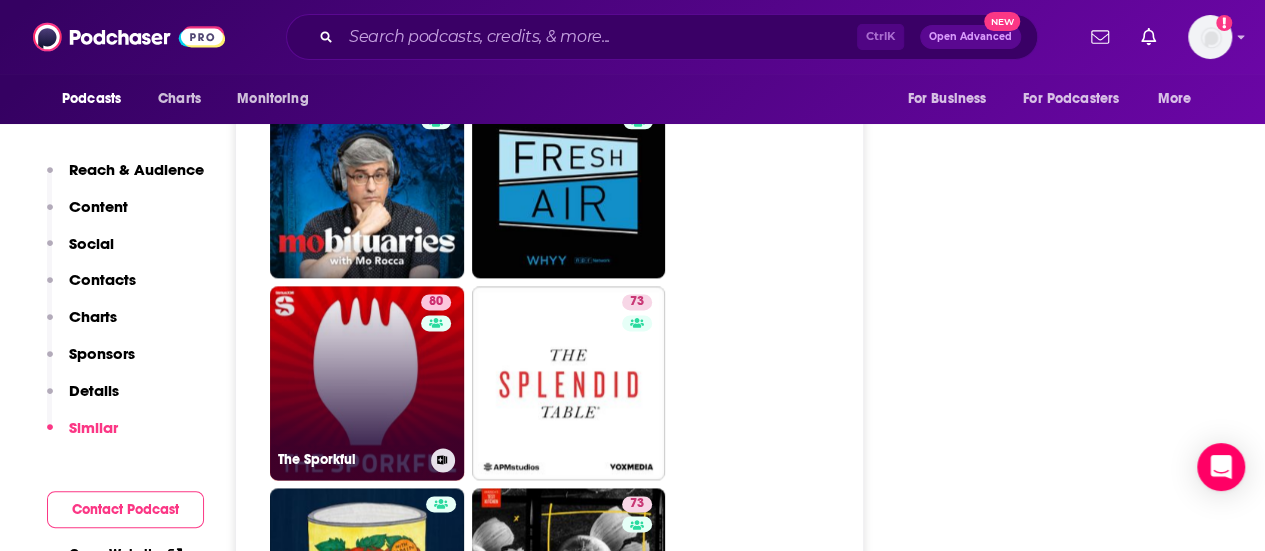 type on "https://www.podchaser.com/podcasts/the-sporkful-33315" 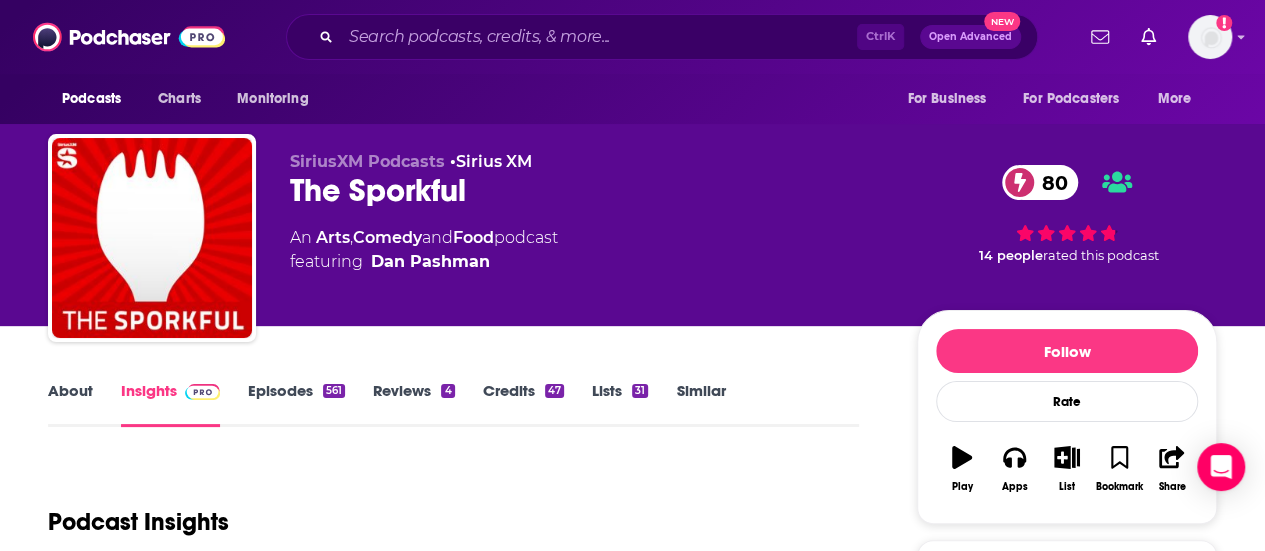 scroll, scrollTop: 150, scrollLeft: 0, axis: vertical 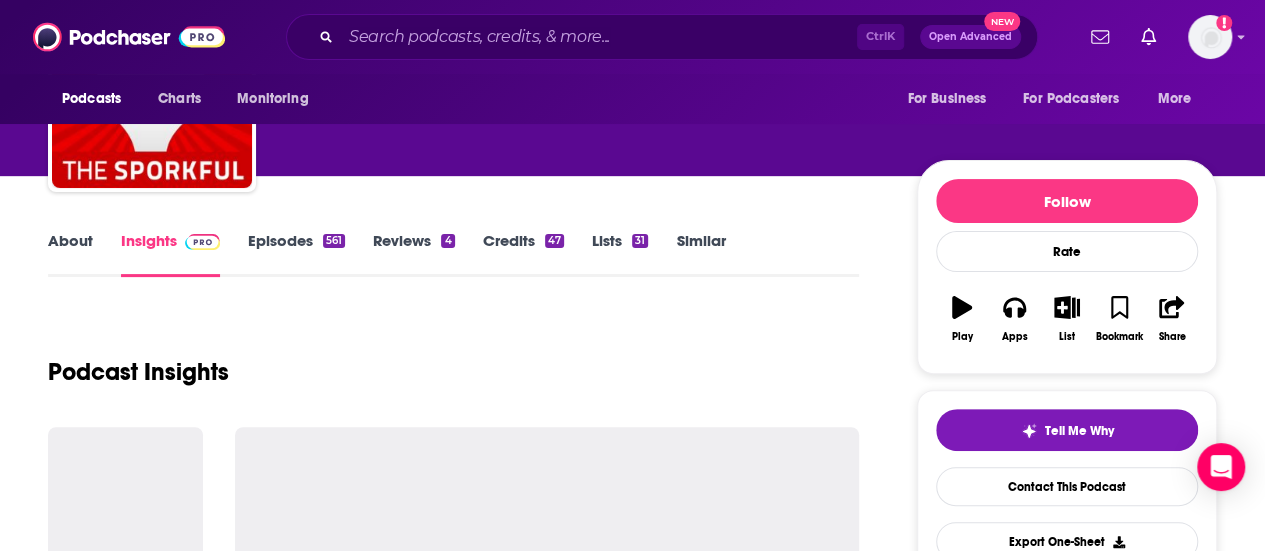 click on "About" at bounding box center (70, 254) 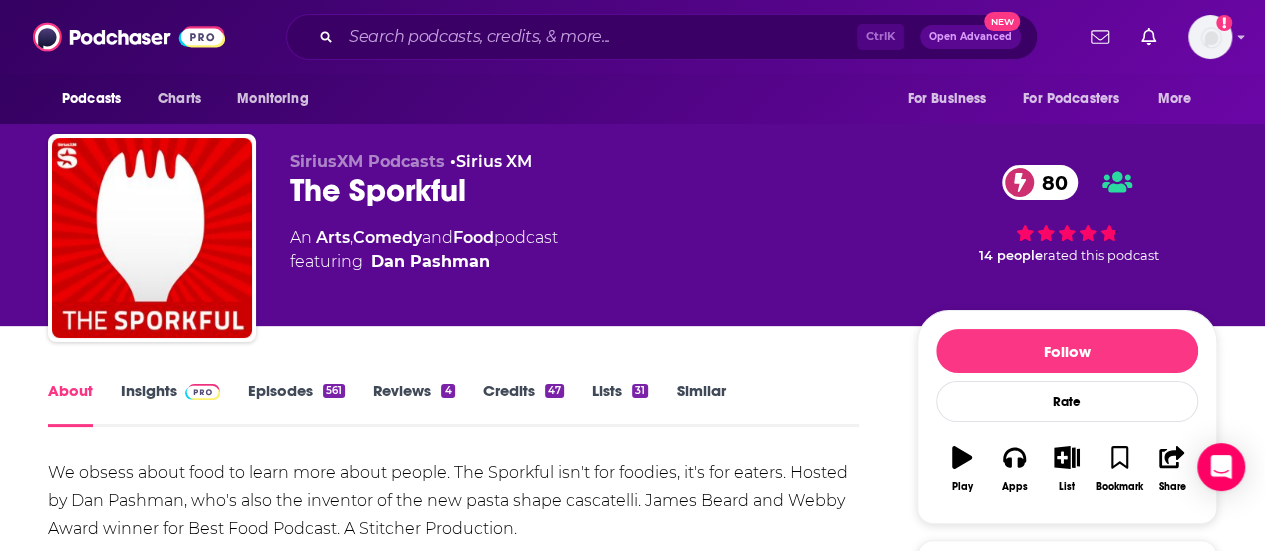 scroll, scrollTop: 102, scrollLeft: 0, axis: vertical 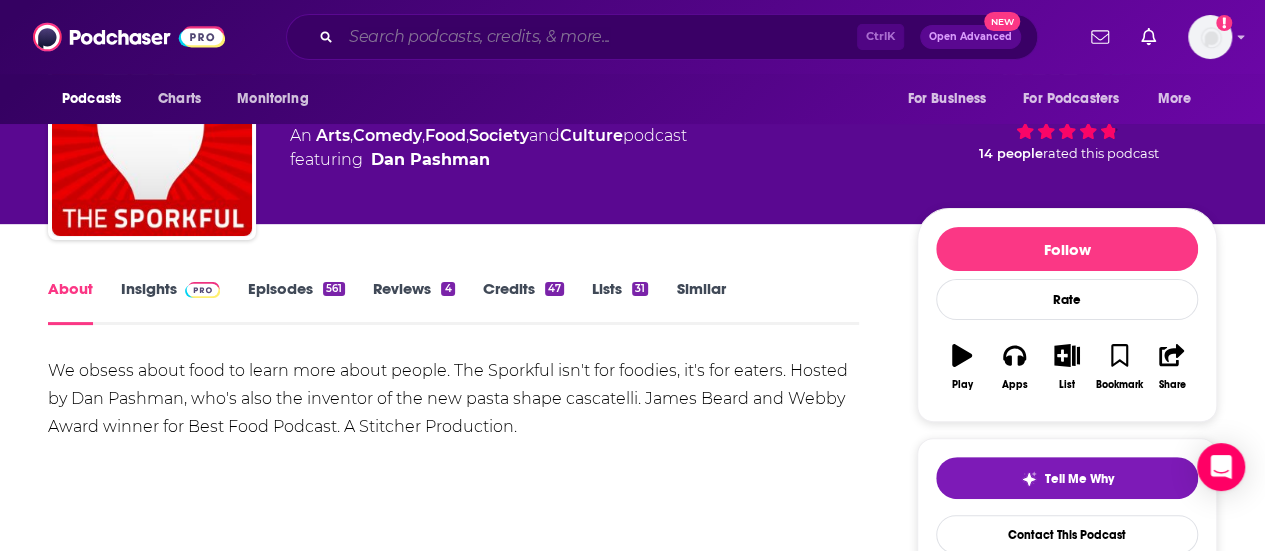 click at bounding box center (599, 37) 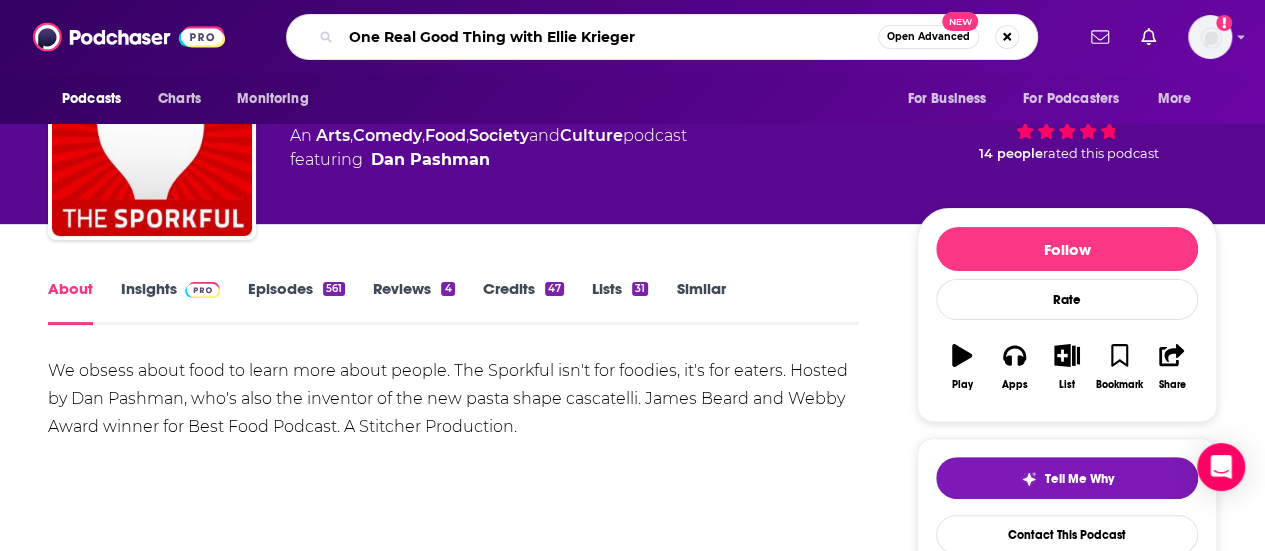 type on "One Real Good Thing with Ellie Krieger" 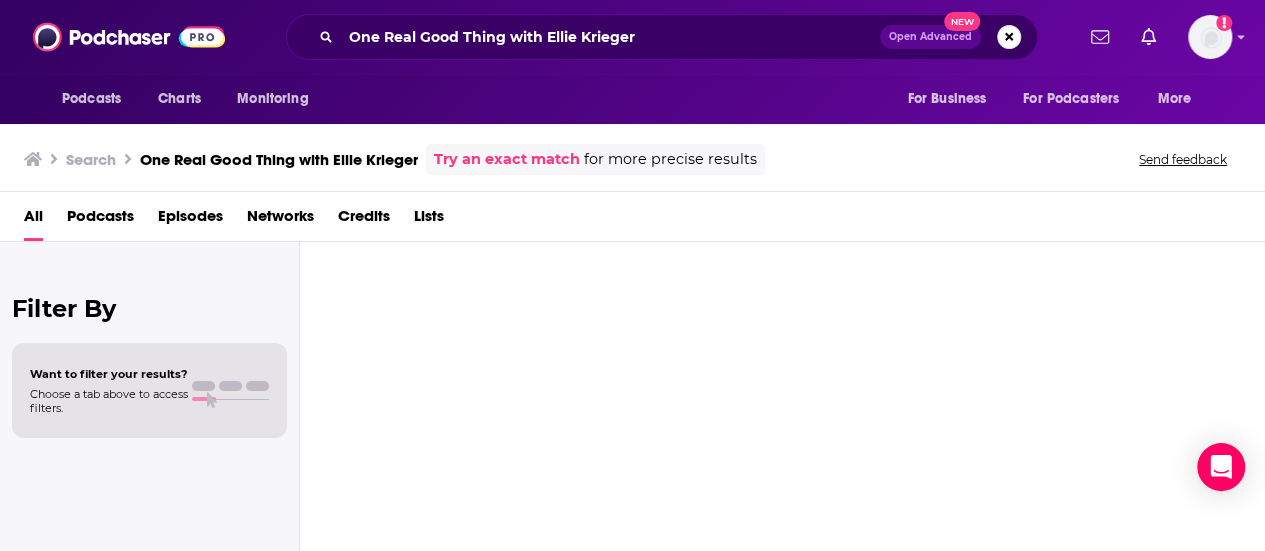 scroll, scrollTop: 0, scrollLeft: 0, axis: both 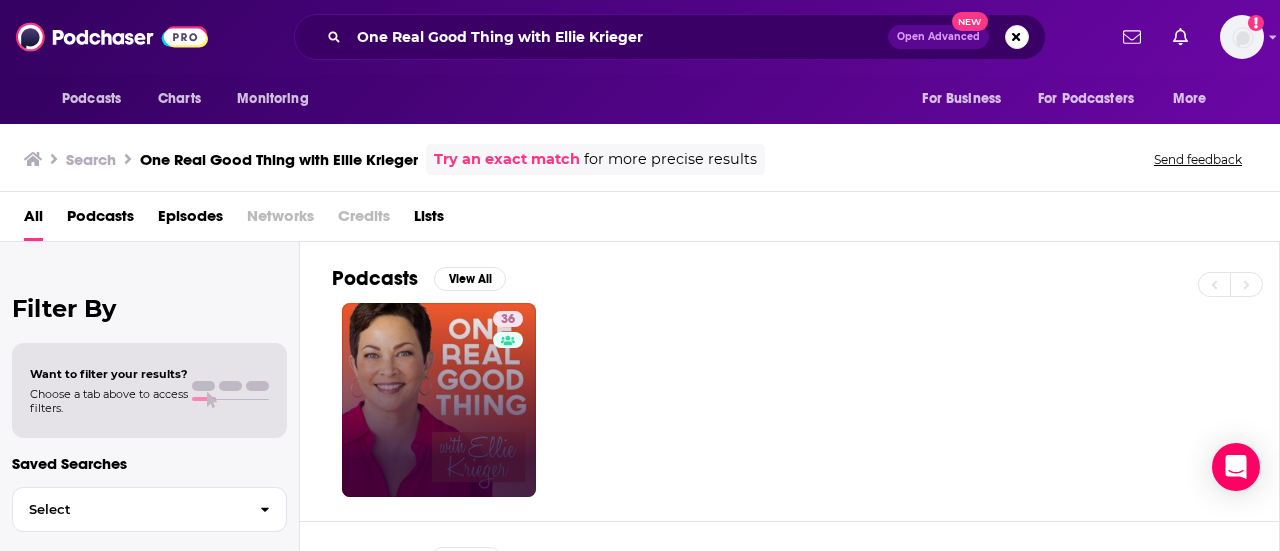 click on "36" at bounding box center (439, 400) 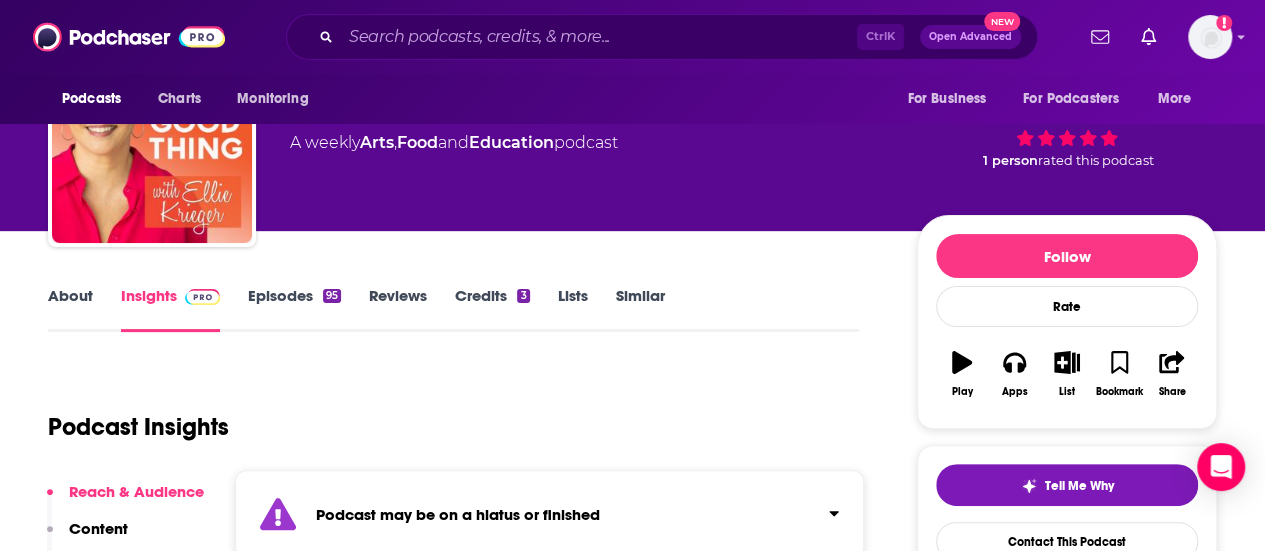 scroll, scrollTop: 94, scrollLeft: 0, axis: vertical 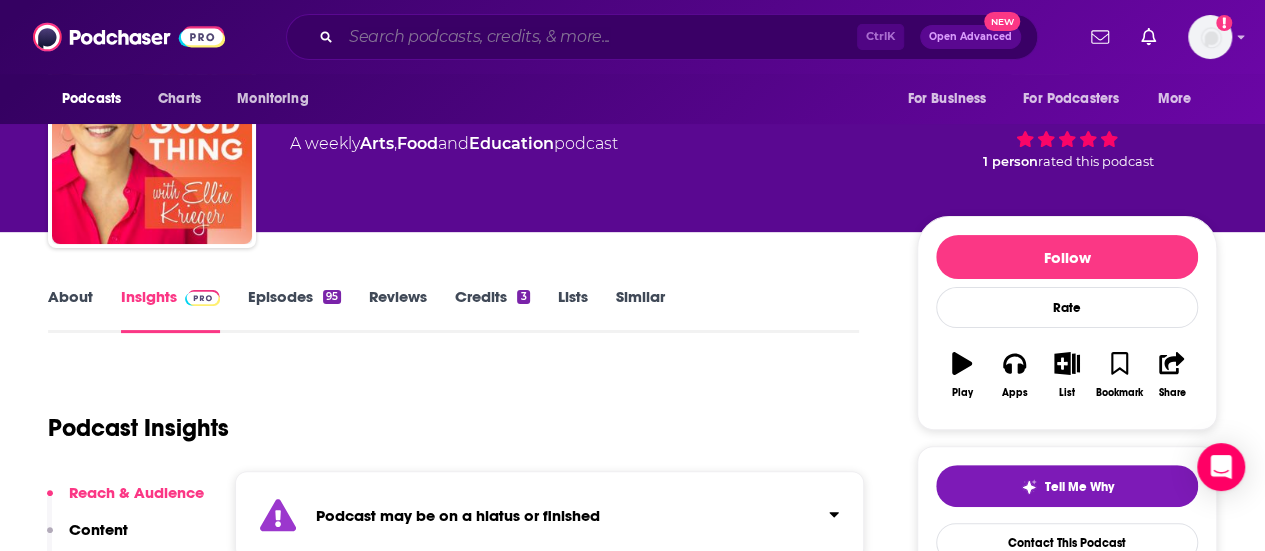 click at bounding box center (599, 37) 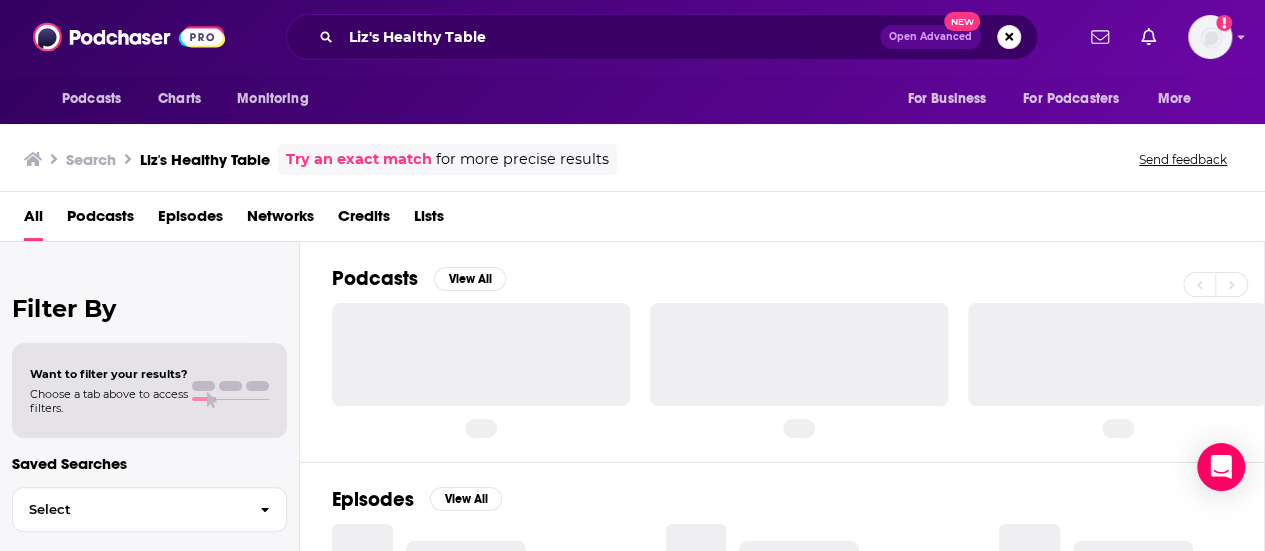 scroll, scrollTop: 0, scrollLeft: 0, axis: both 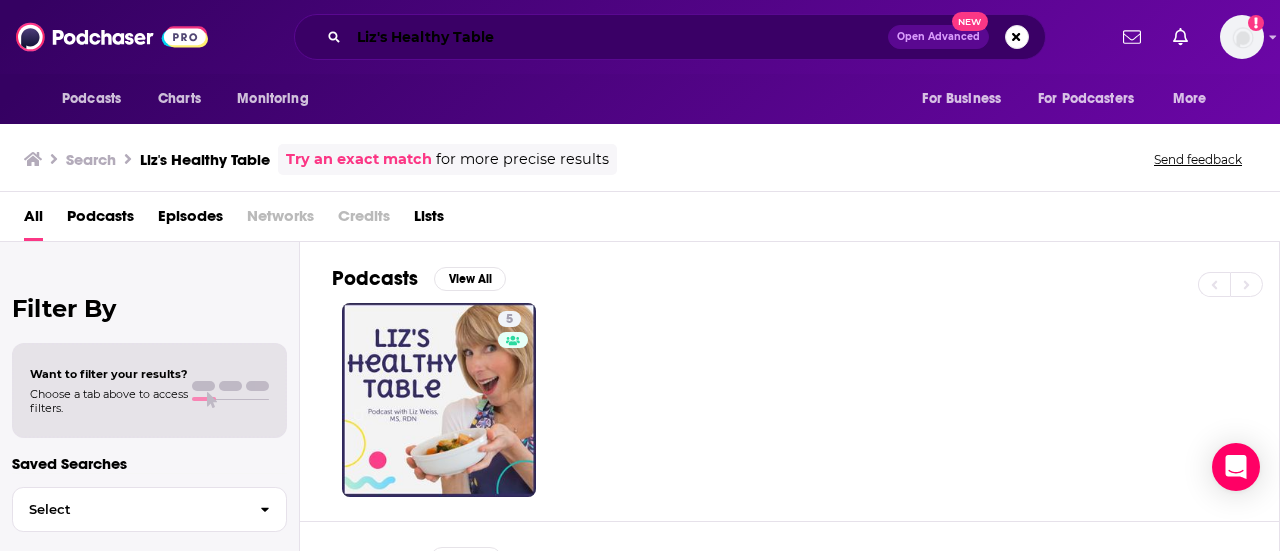 click on "Liz's Healthy Table" at bounding box center (618, 37) 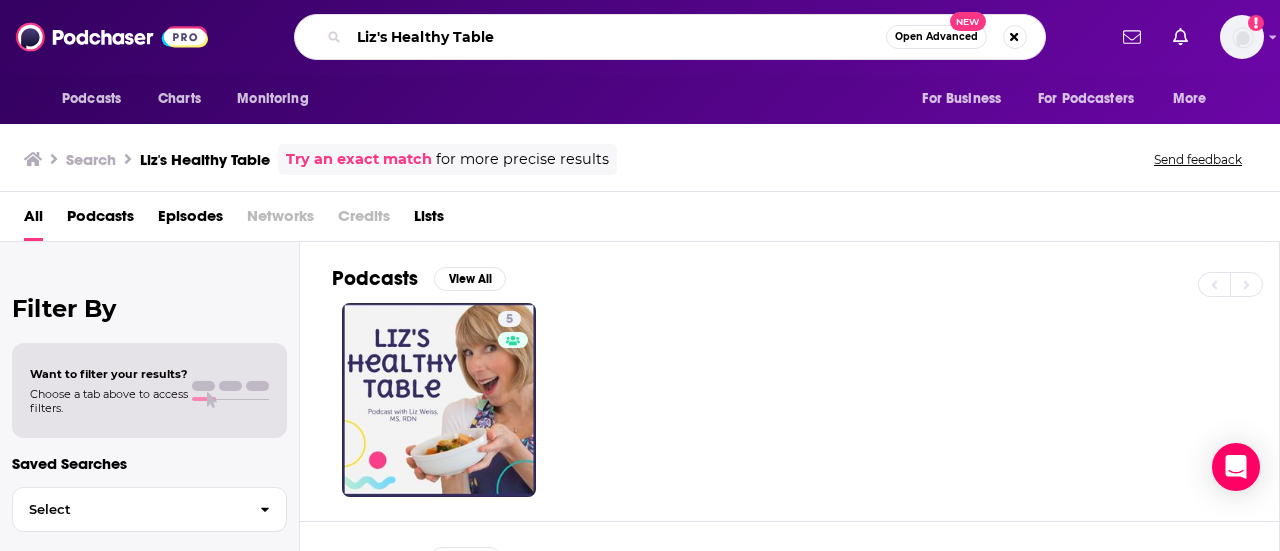 click on "Liz's Healthy Table" at bounding box center (617, 37) 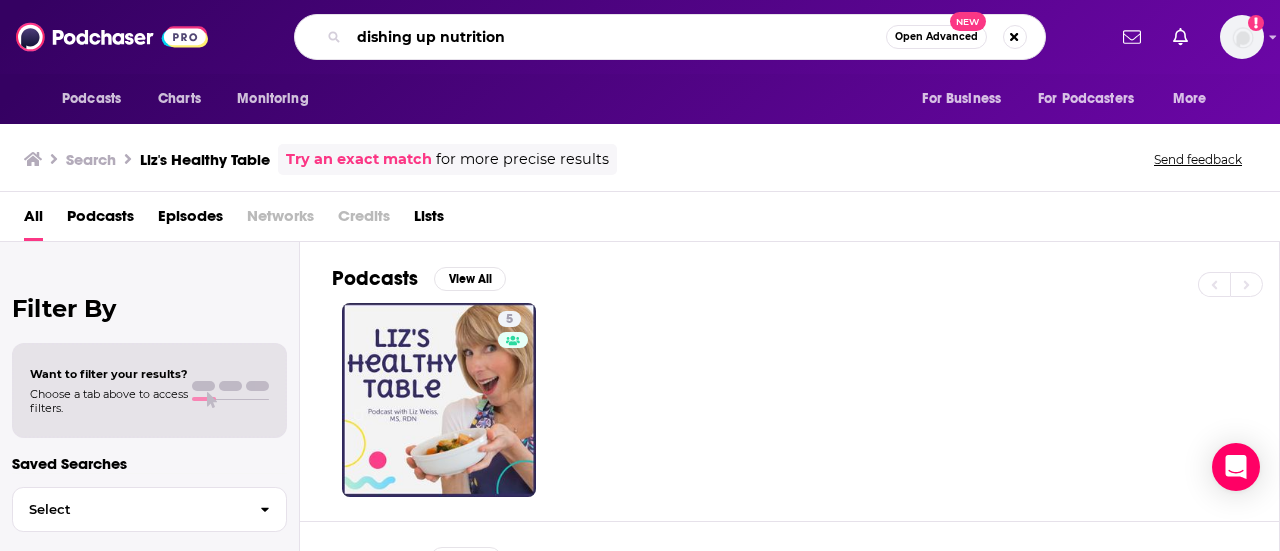 type on "dishing up nutrition" 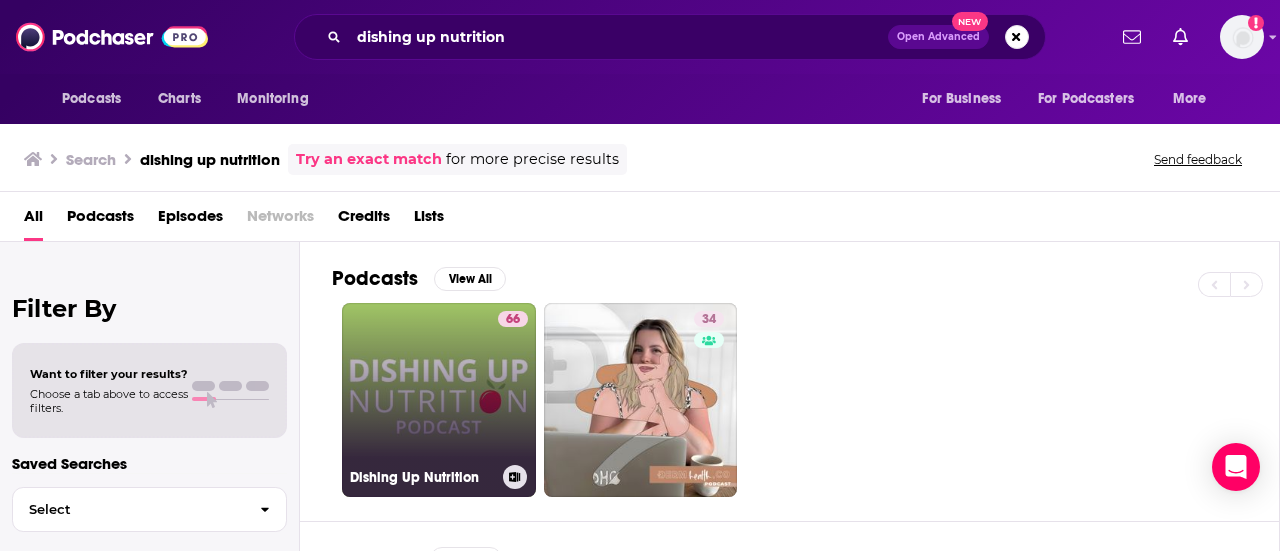 click on "66 Dishing Up Nutrition" at bounding box center [439, 400] 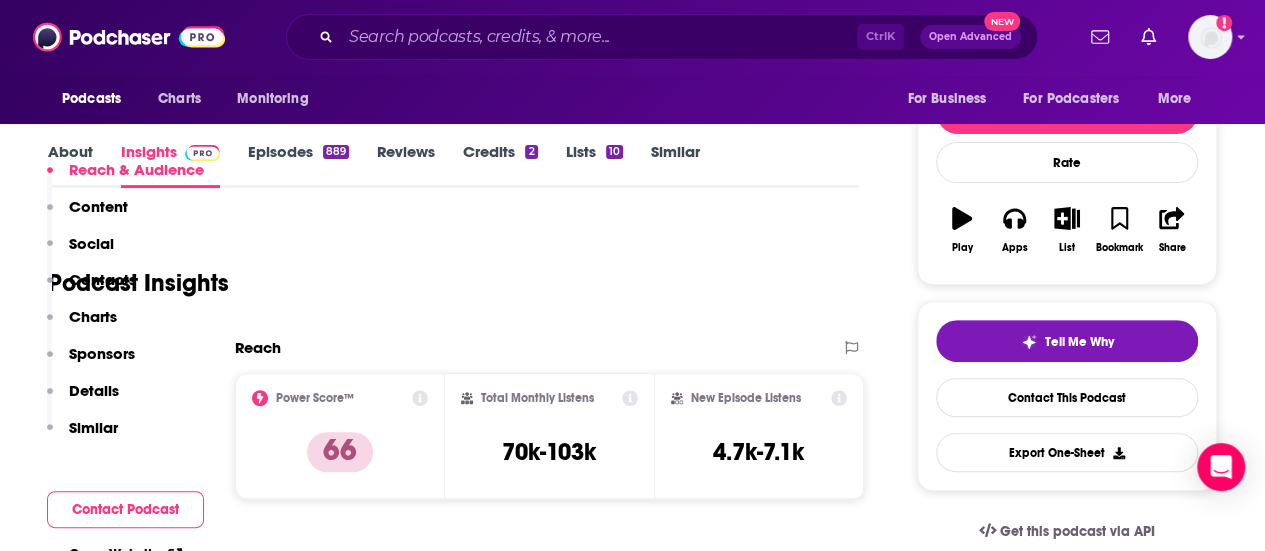 scroll, scrollTop: 505, scrollLeft: 0, axis: vertical 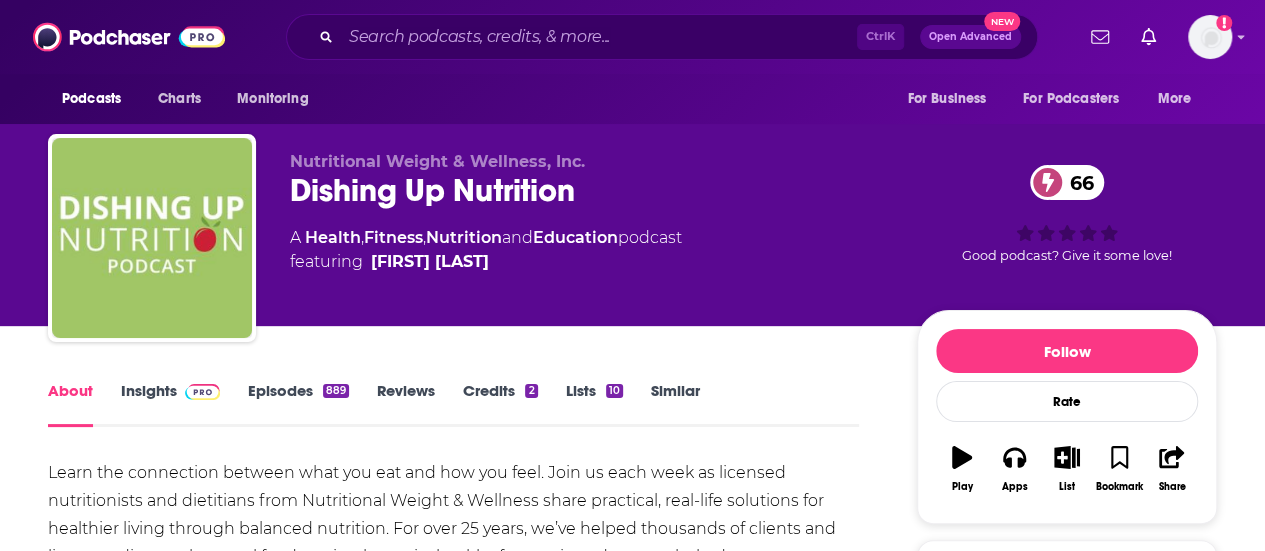 click on "Insights" at bounding box center (170, 404) 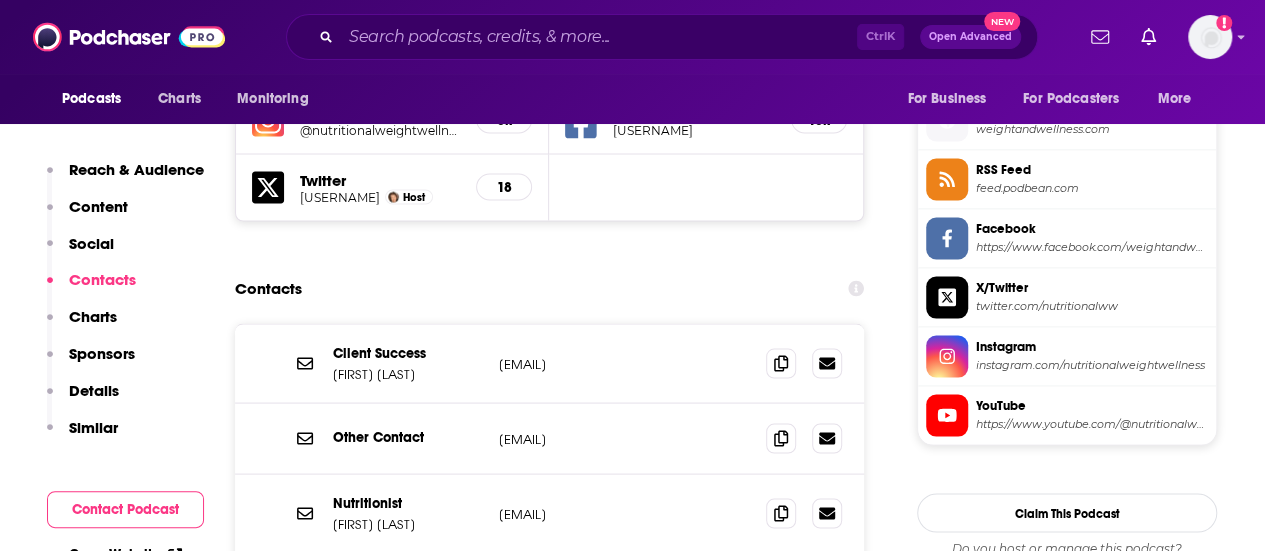 scroll, scrollTop: 1789, scrollLeft: 0, axis: vertical 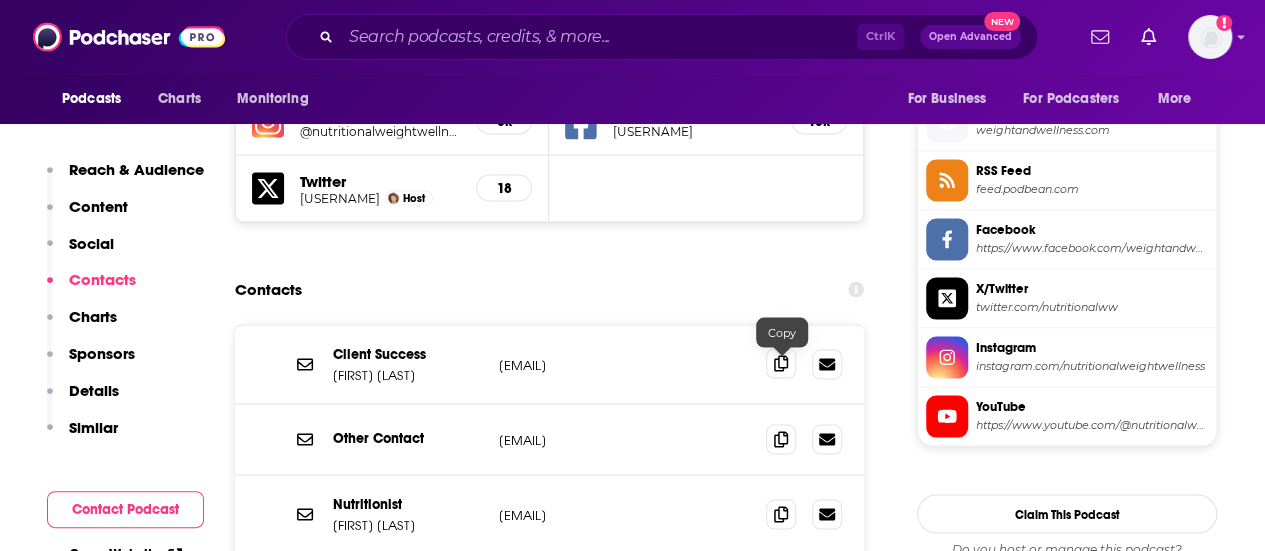 click at bounding box center [781, 363] 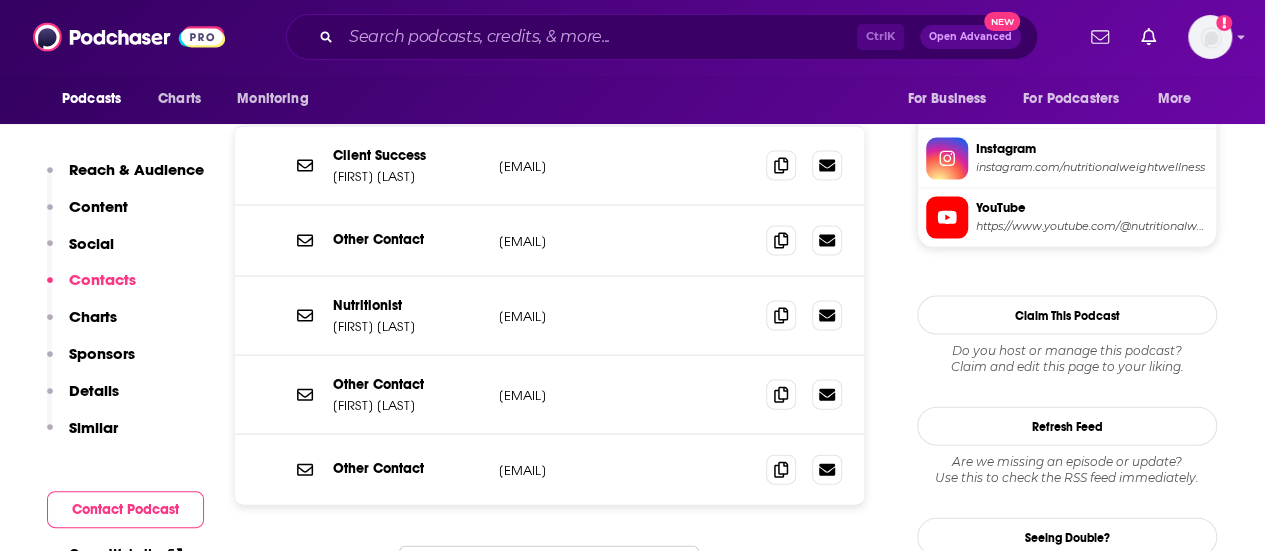 scroll, scrollTop: 1988, scrollLeft: 0, axis: vertical 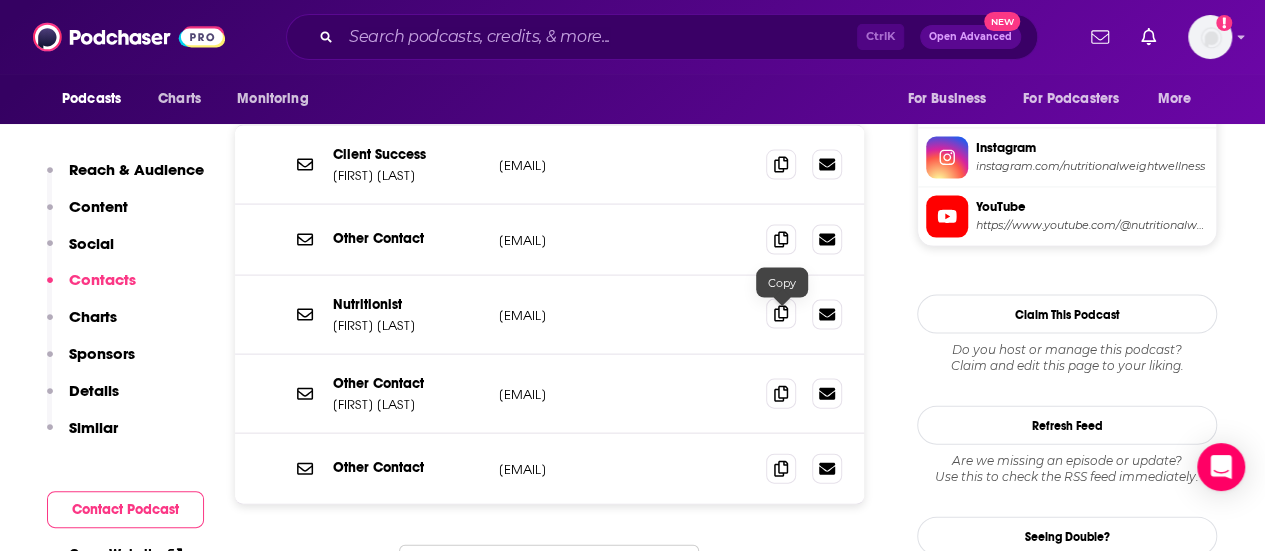 click 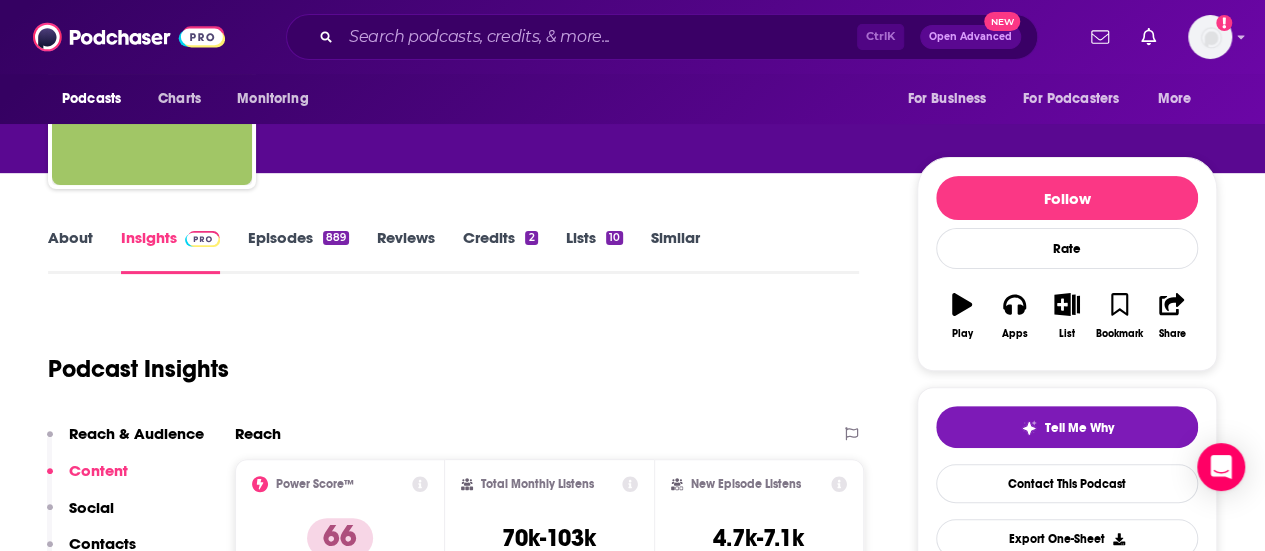 scroll, scrollTop: 0, scrollLeft: 0, axis: both 